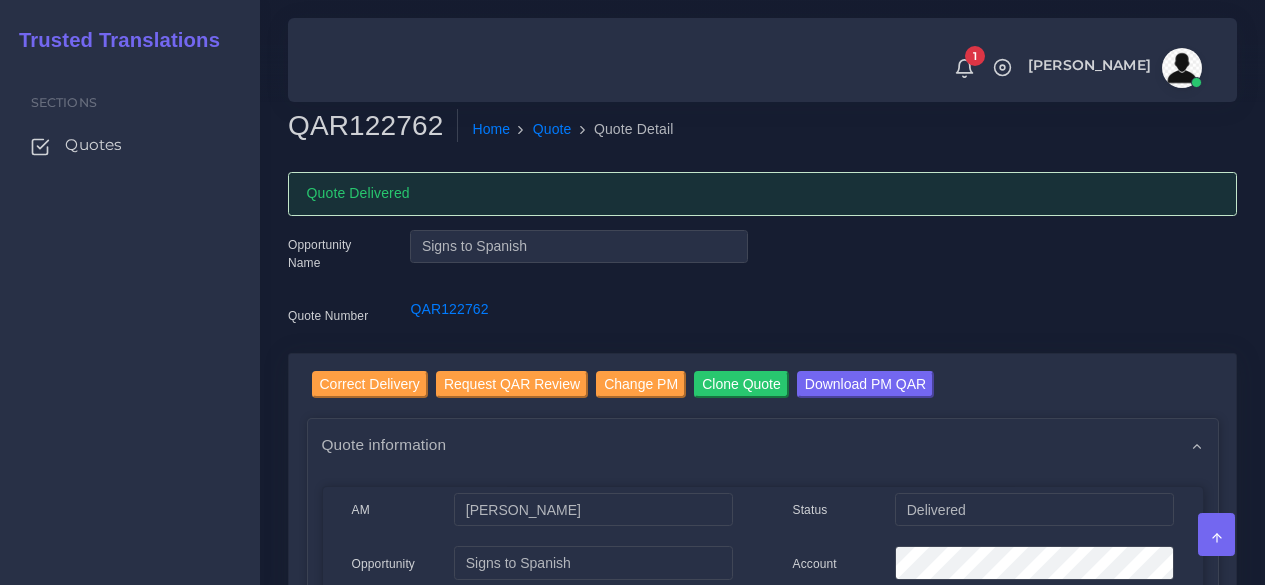 scroll, scrollTop: 0, scrollLeft: 0, axis: both 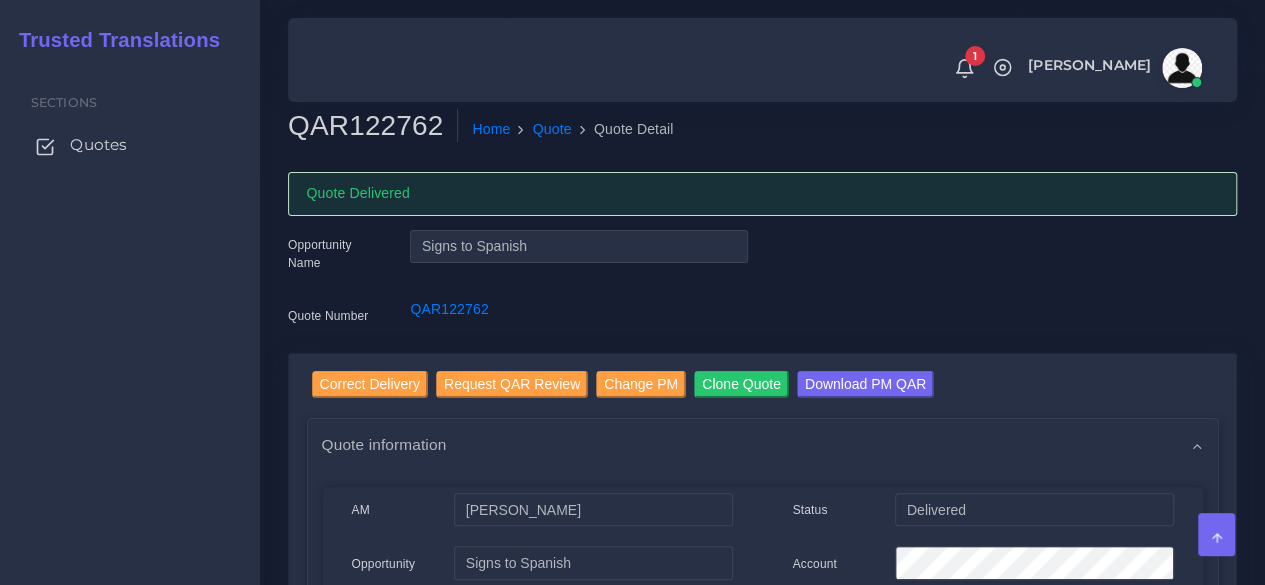 click on "Quotes" at bounding box center (98, 145) 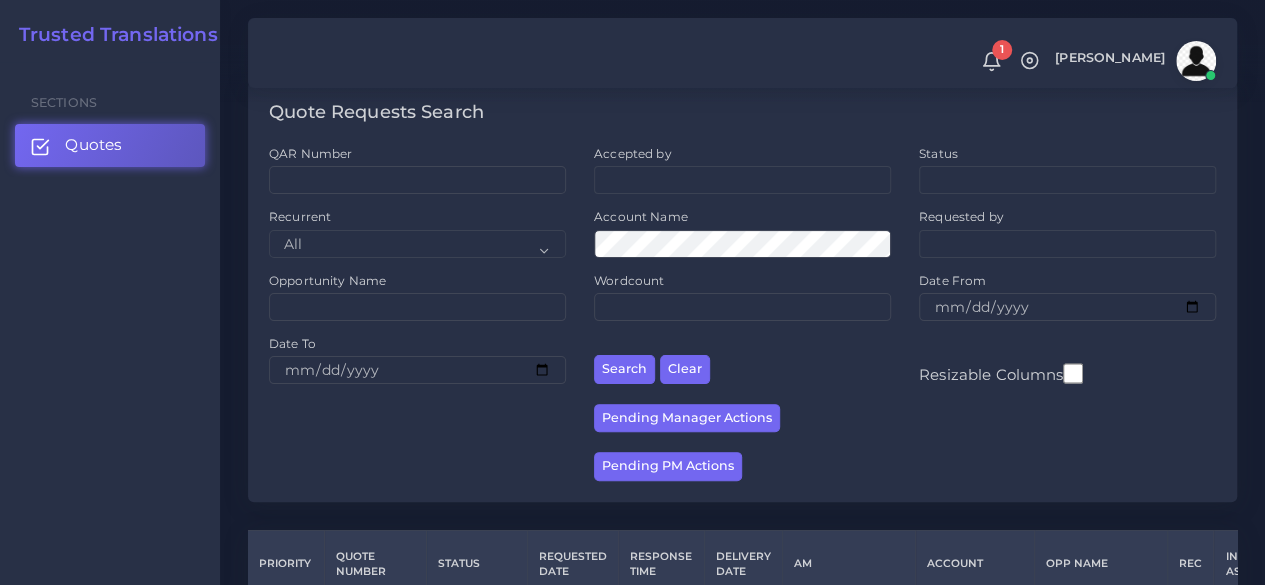 scroll, scrollTop: 400, scrollLeft: 0, axis: vertical 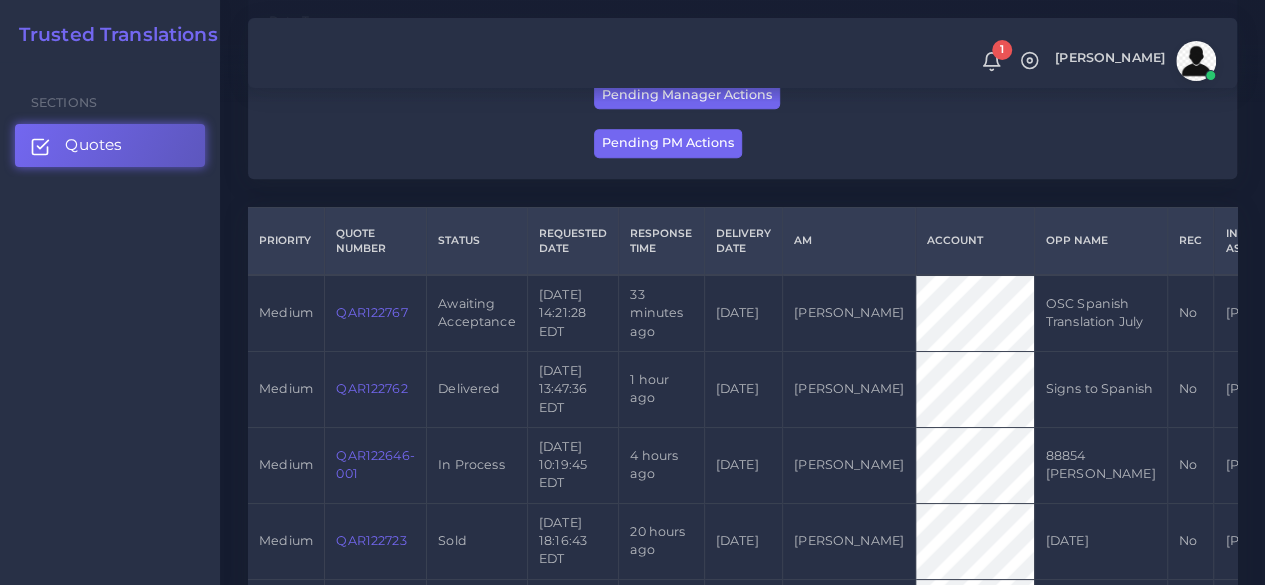 click on "QAR122767" at bounding box center [376, 313] 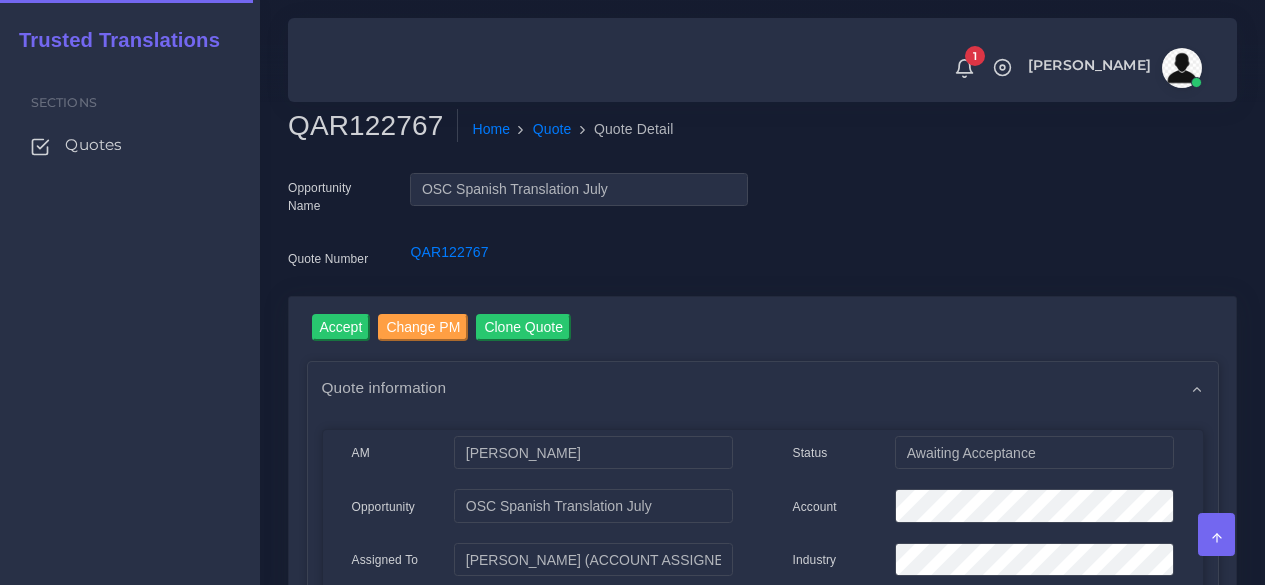 scroll, scrollTop: 0, scrollLeft: 0, axis: both 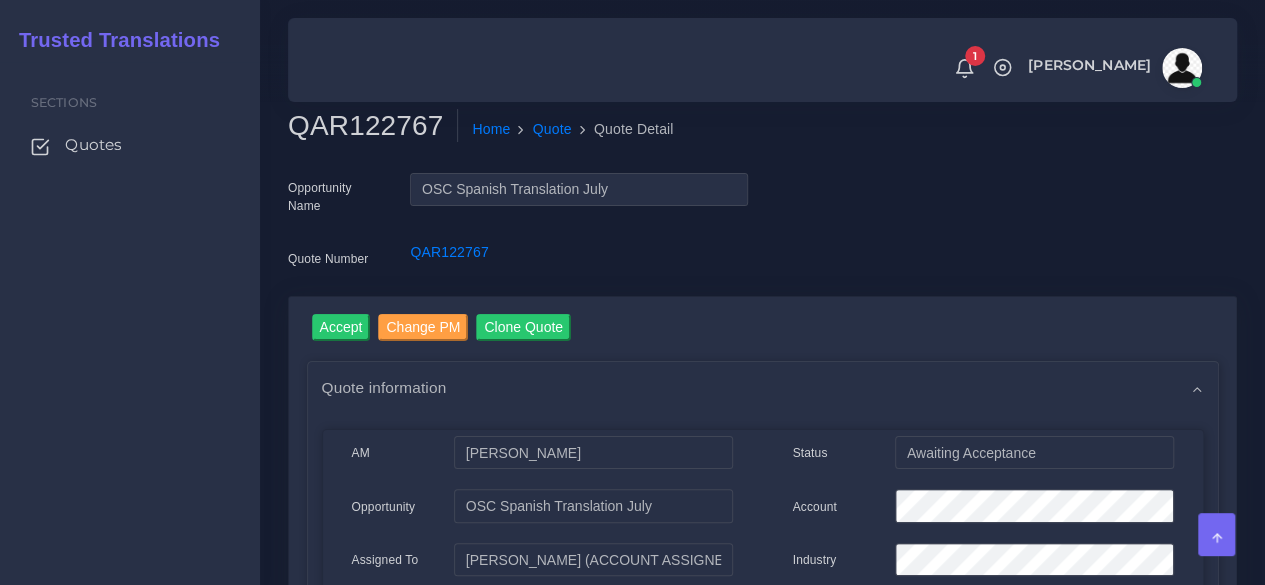 click on "QAR122767" at bounding box center (373, 126) 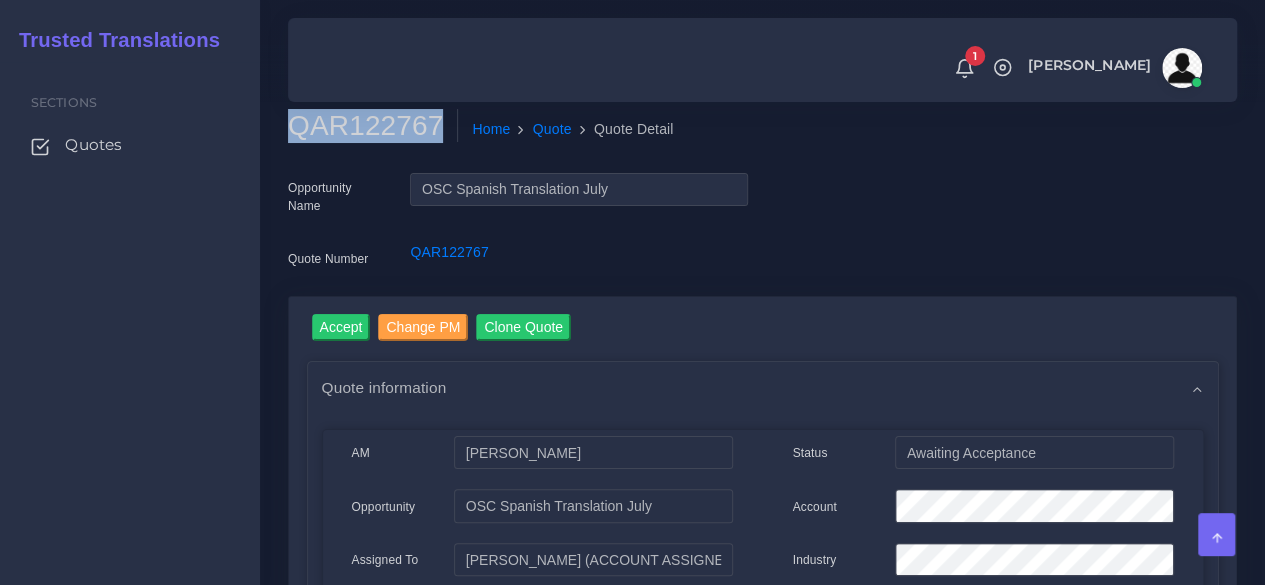 click on "QAR122767" at bounding box center [373, 126] 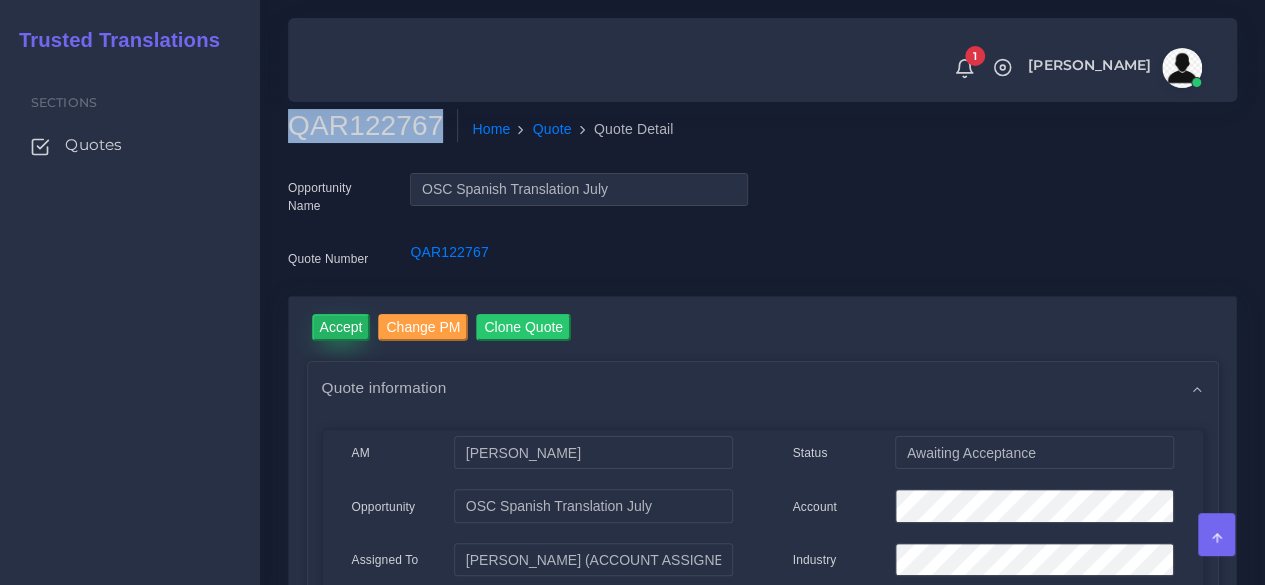 click on "Accept" at bounding box center (341, 327) 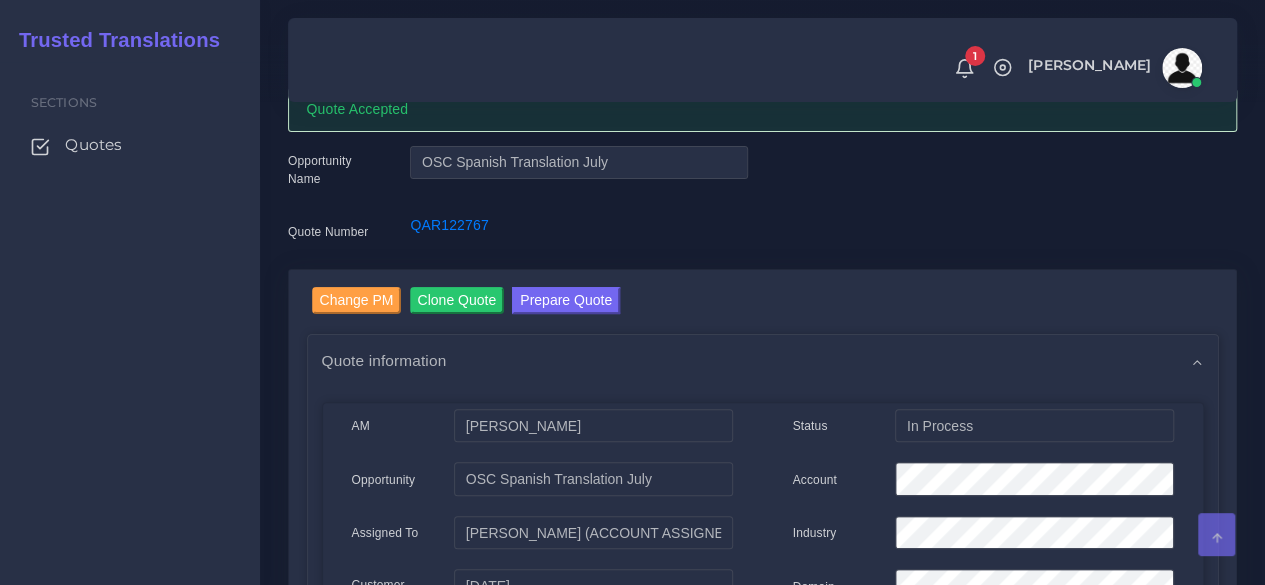 scroll, scrollTop: 200, scrollLeft: 0, axis: vertical 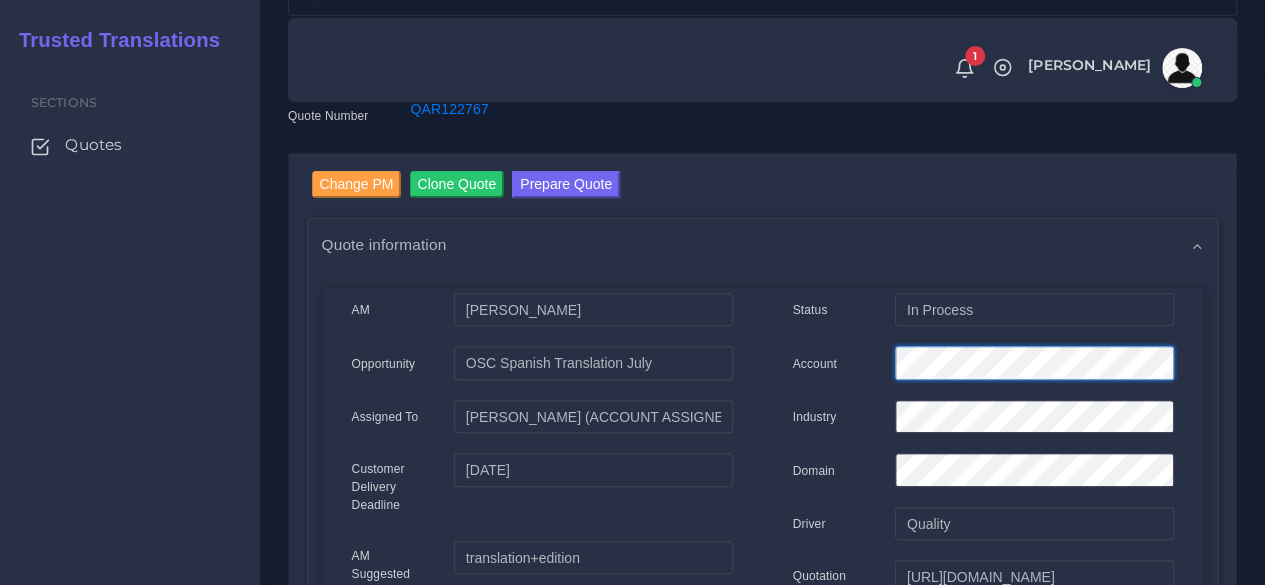 click at bounding box center [1034, 366] 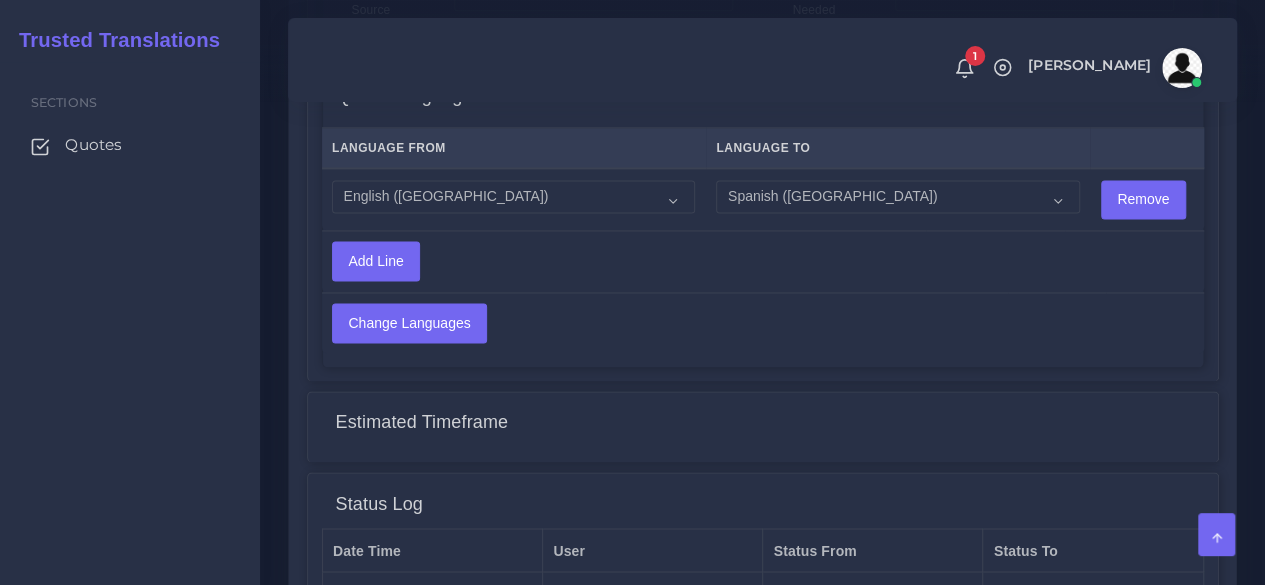 scroll, scrollTop: 1700, scrollLeft: 0, axis: vertical 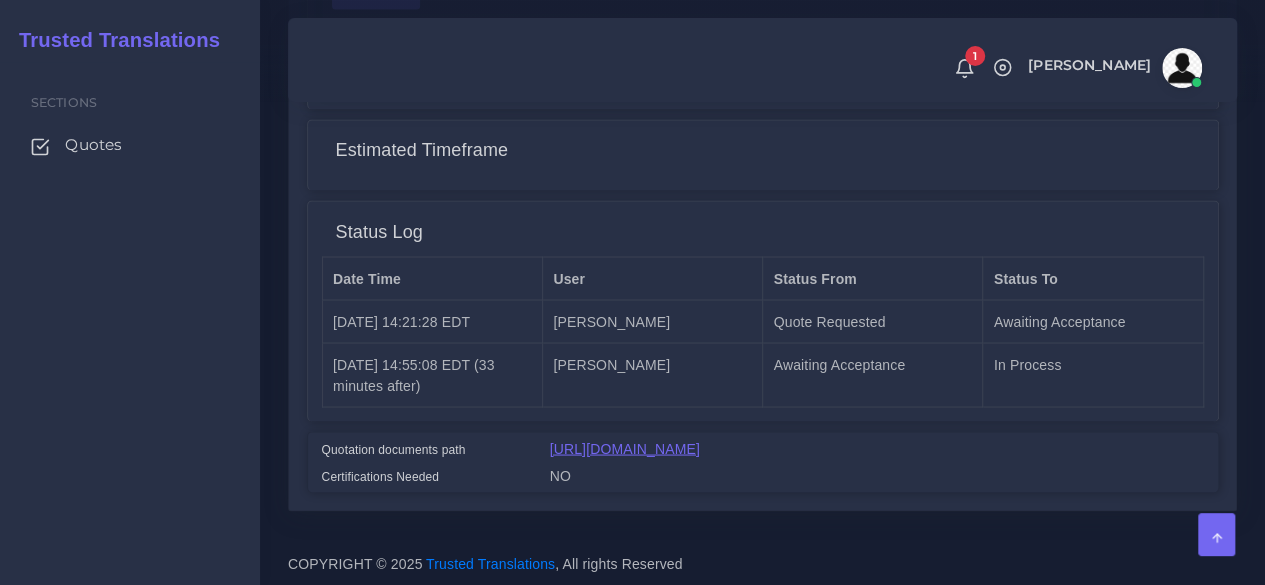 click on "[URL][DOMAIN_NAME]" at bounding box center [625, 448] 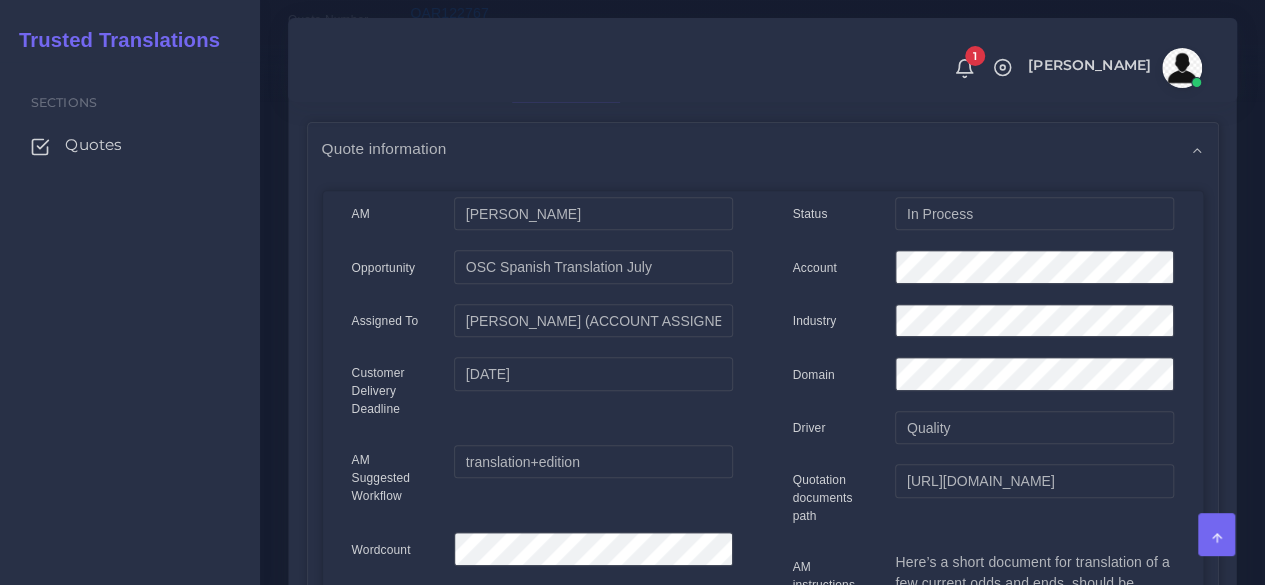 scroll, scrollTop: 0, scrollLeft: 0, axis: both 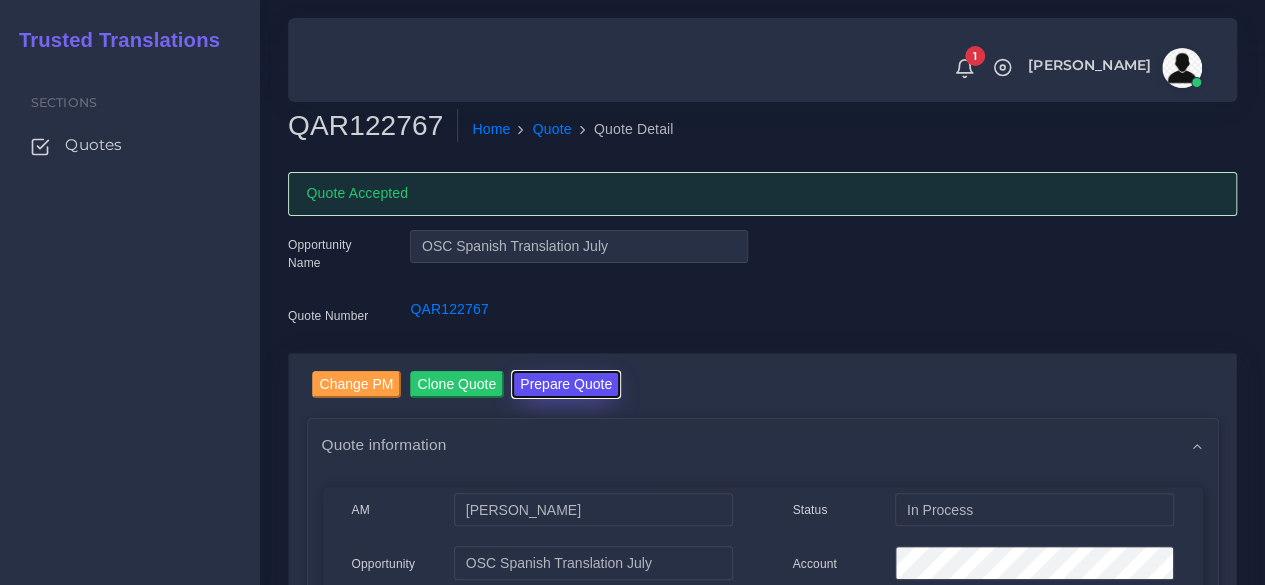 click on "Prepare Quote" at bounding box center [566, 384] 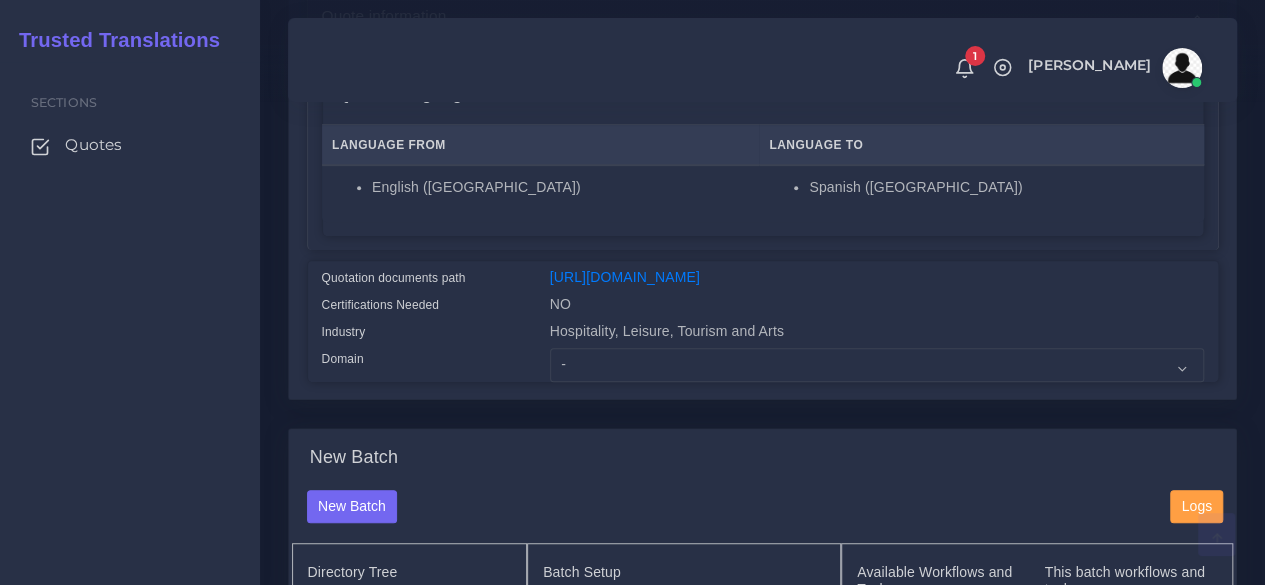 scroll, scrollTop: 400, scrollLeft: 0, axis: vertical 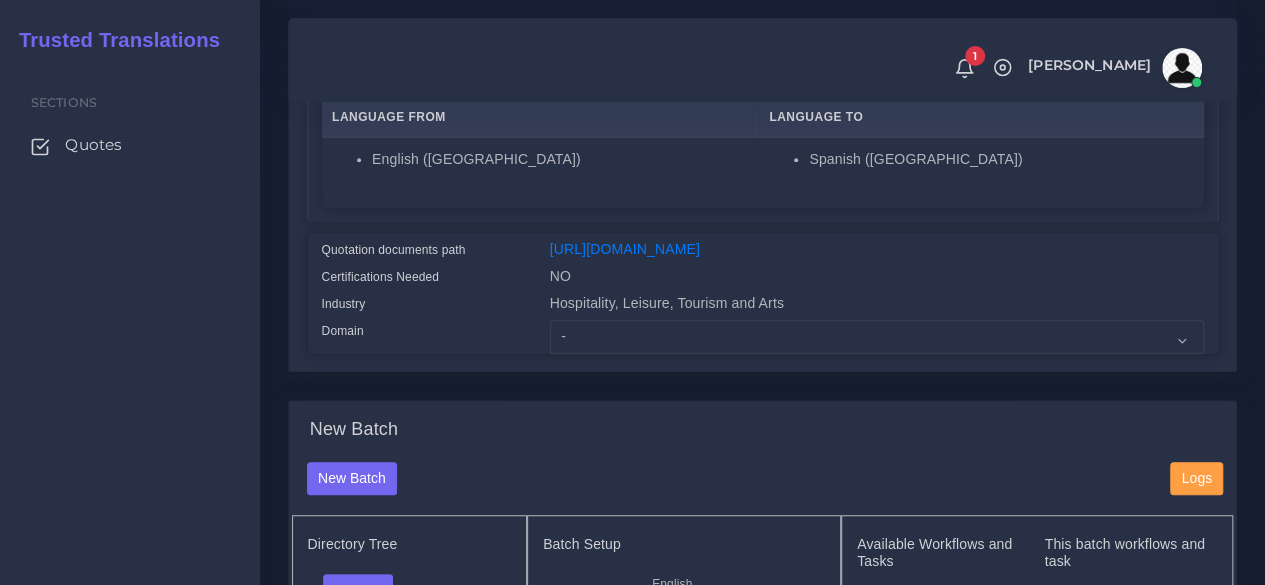 click on "-
Advertising and Media
Agriculture, Forestry and Fishing
Architecture, Building and Construction
Automotive
Chemicals
Computer Hardware
Computer Software
Consumer Electronics - Home appliances
Education
Energy, Water, Transportation and Utilities
Finance - Banking
Food Manufacturing and Services
Healthcare and Health Sciences
Hospitality, Leisure, Tourism and Arts
Human Resources - HR
Industrial Electronics
Insurance Sports" at bounding box center [877, 337] 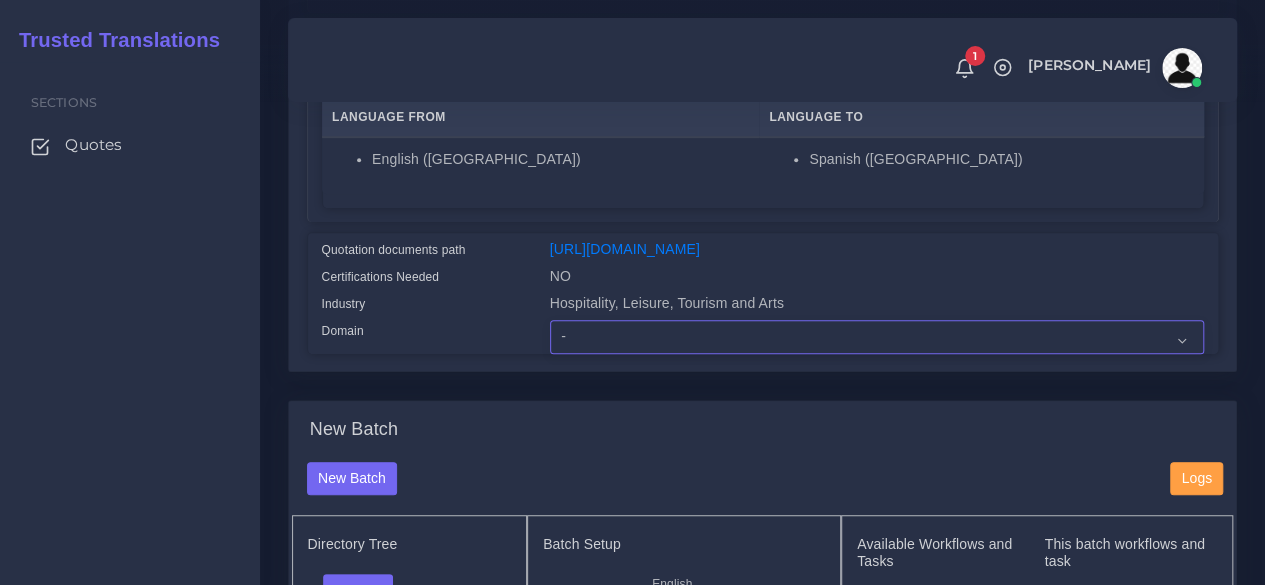 click on "-
Advertising and Media
Agriculture, Forestry and Fishing
Architecture, Building and Construction
Automotive
Chemicals
Computer Hardware
Computer Software
Consumer Electronics - Home appliances
Education
Energy, Water, Transportation and Utilities
Finance - Banking
Food Manufacturing and Services
Healthcare and Health Sciences
Hospitality, Leisure, Tourism and Arts
Human Resources - HR
Industrial Electronics
Industrial Manufacturing Insurance" at bounding box center (877, 337) 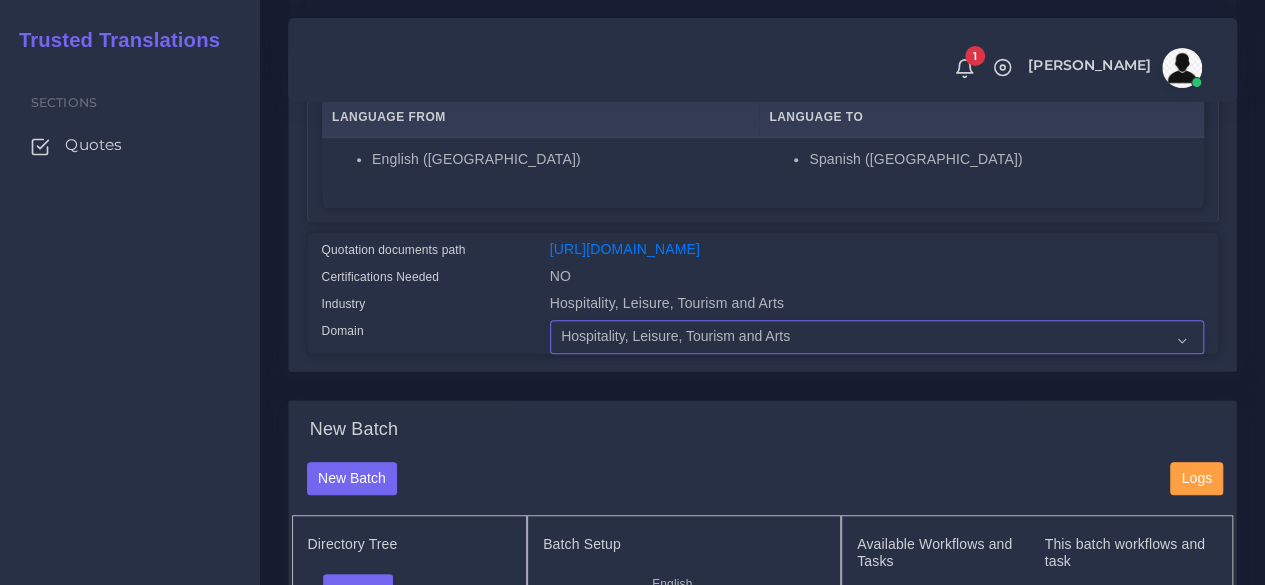 click on "-
Advertising and Media
Agriculture, Forestry and Fishing
Architecture, Building and Construction
Automotive
Chemicals
Computer Hardware
Computer Software
Consumer Electronics - Home appliances
Education
Energy, Water, Transportation and Utilities
Finance - Banking
Food Manufacturing and Services
Healthcare and Health Sciences
Hospitality, Leisure, Tourism and Arts
Human Resources - HR
Industrial Electronics
Industrial Manufacturing Insurance" at bounding box center (877, 337) 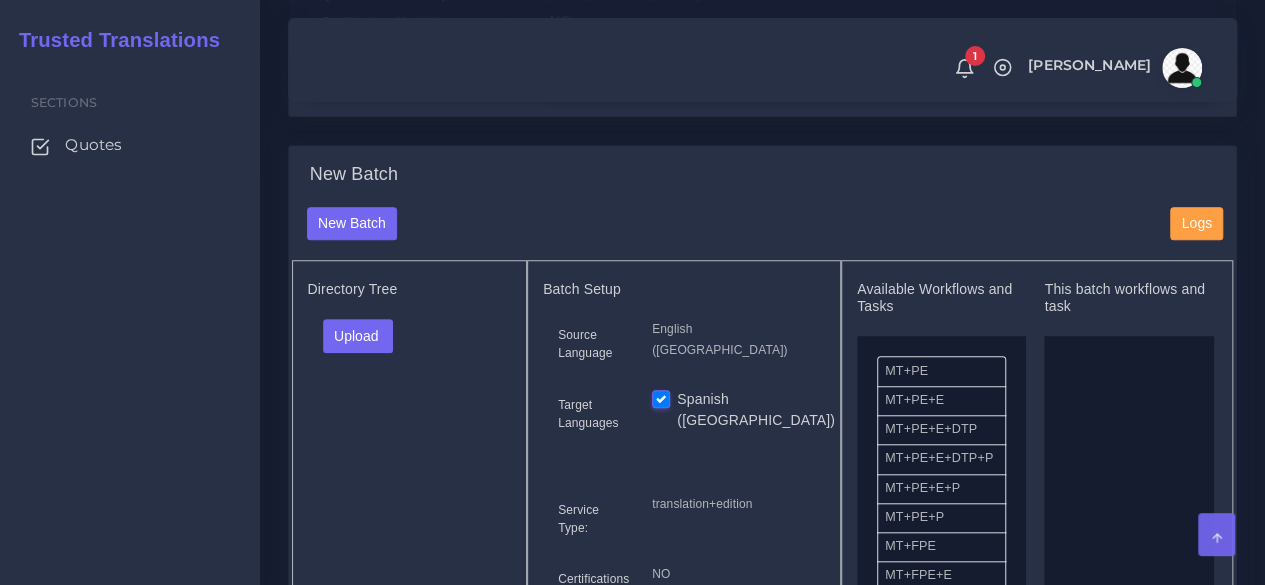 scroll, scrollTop: 800, scrollLeft: 0, axis: vertical 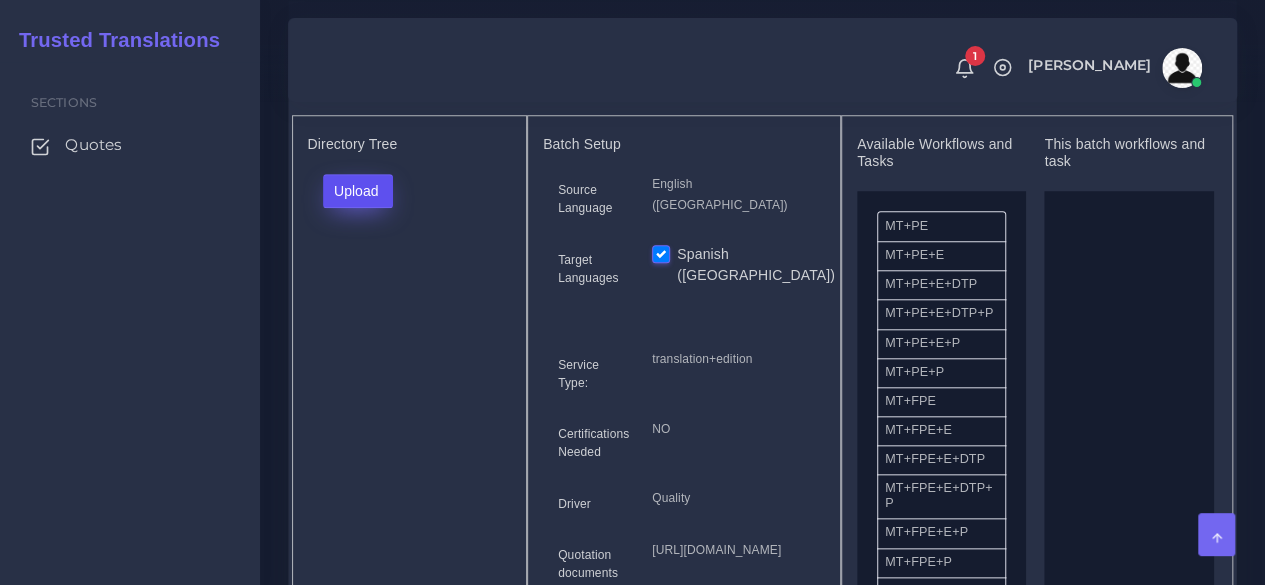click on "Upload" at bounding box center (358, 191) 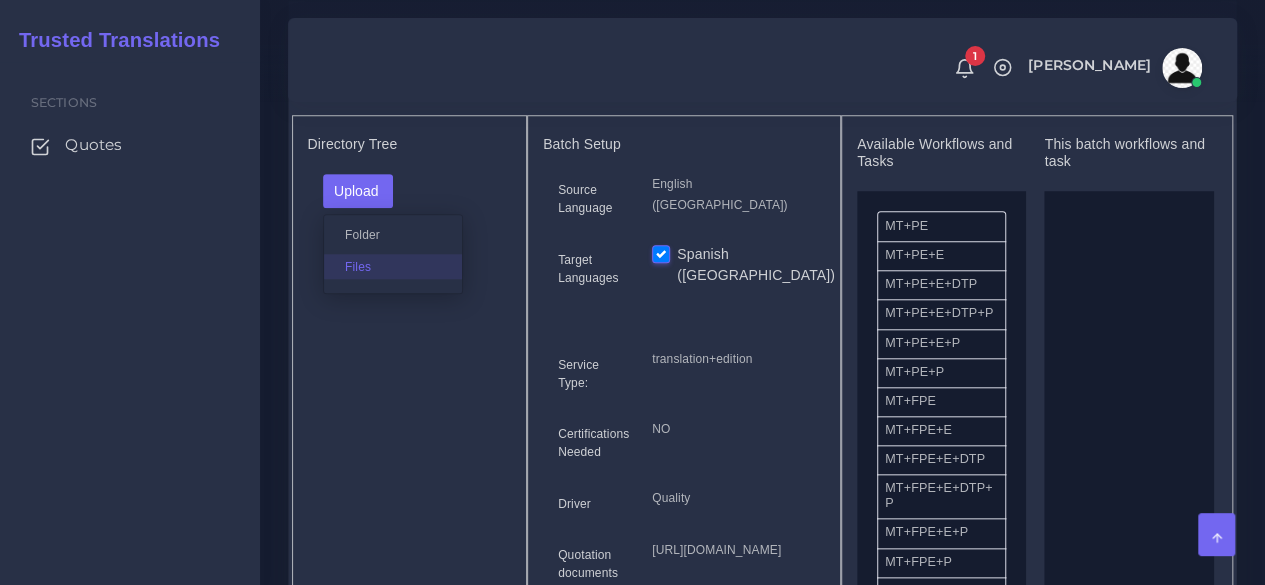 click on "Files" at bounding box center (393, 266) 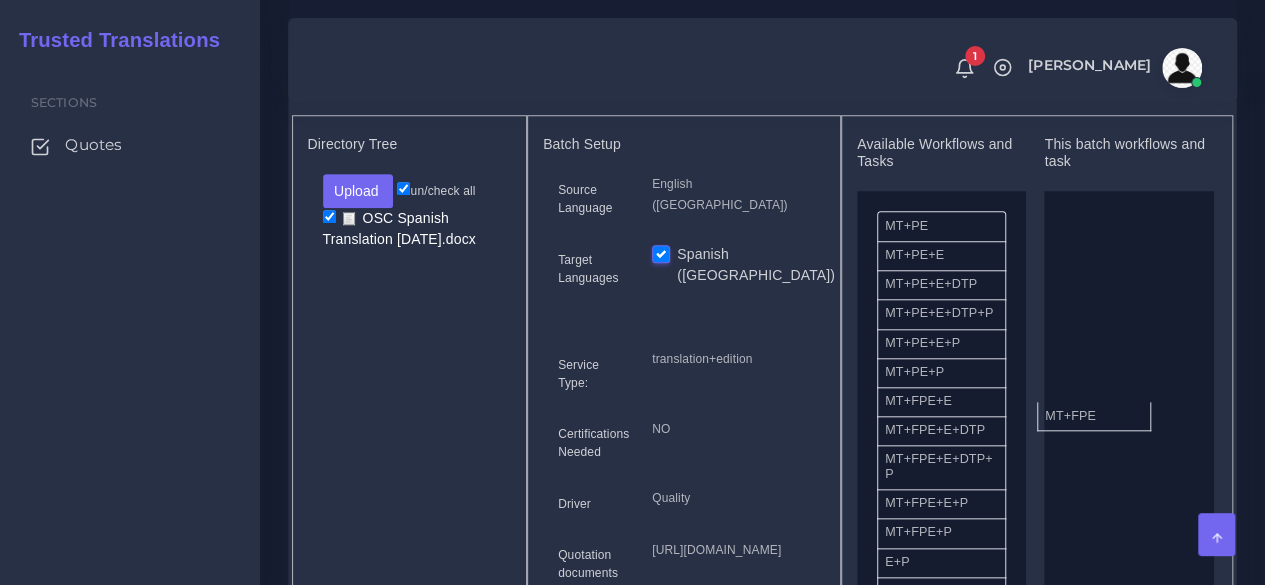 drag, startPoint x: 955, startPoint y: 448, endPoint x: 1115, endPoint y: 450, distance: 160.0125 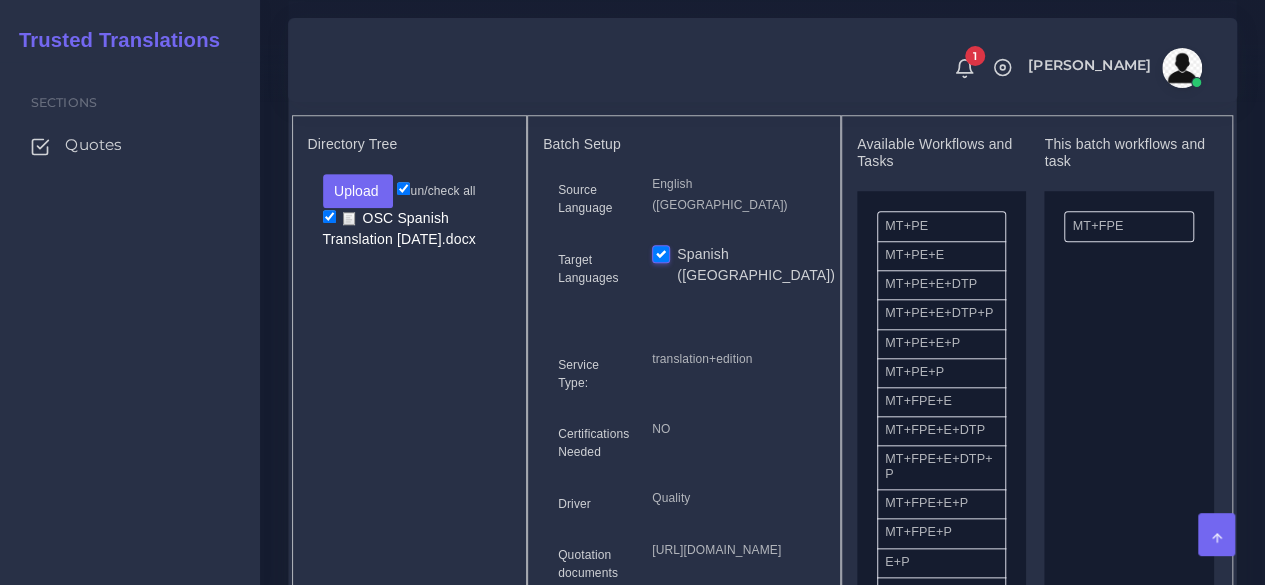 scroll, scrollTop: 1400, scrollLeft: 0, axis: vertical 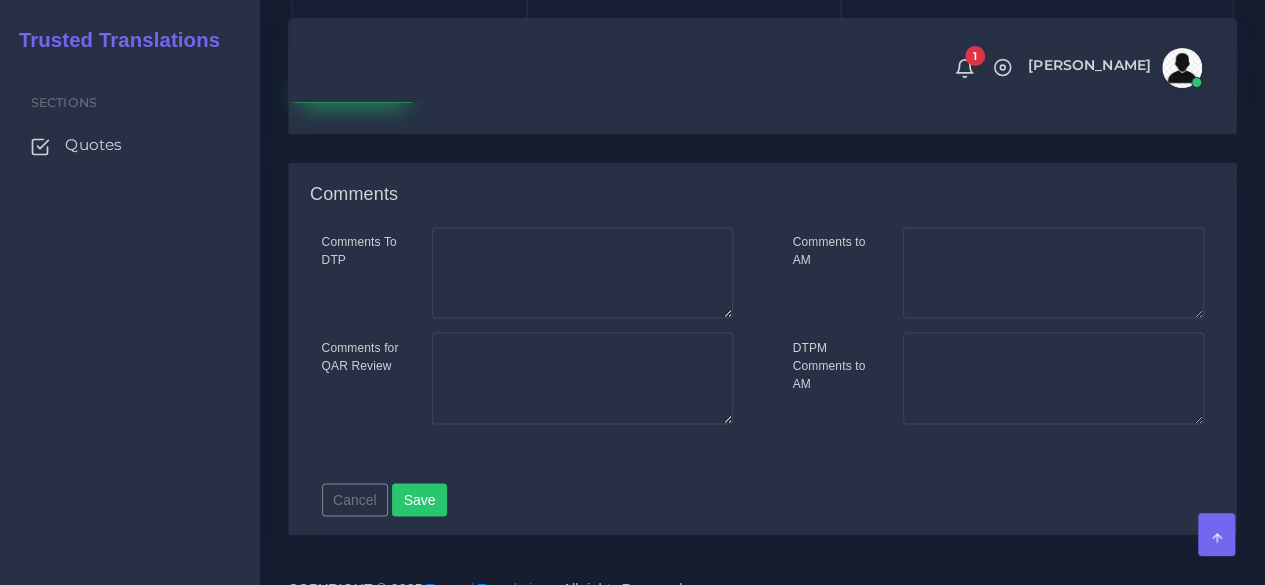 click on "Save new batch" at bounding box center (353, 85) 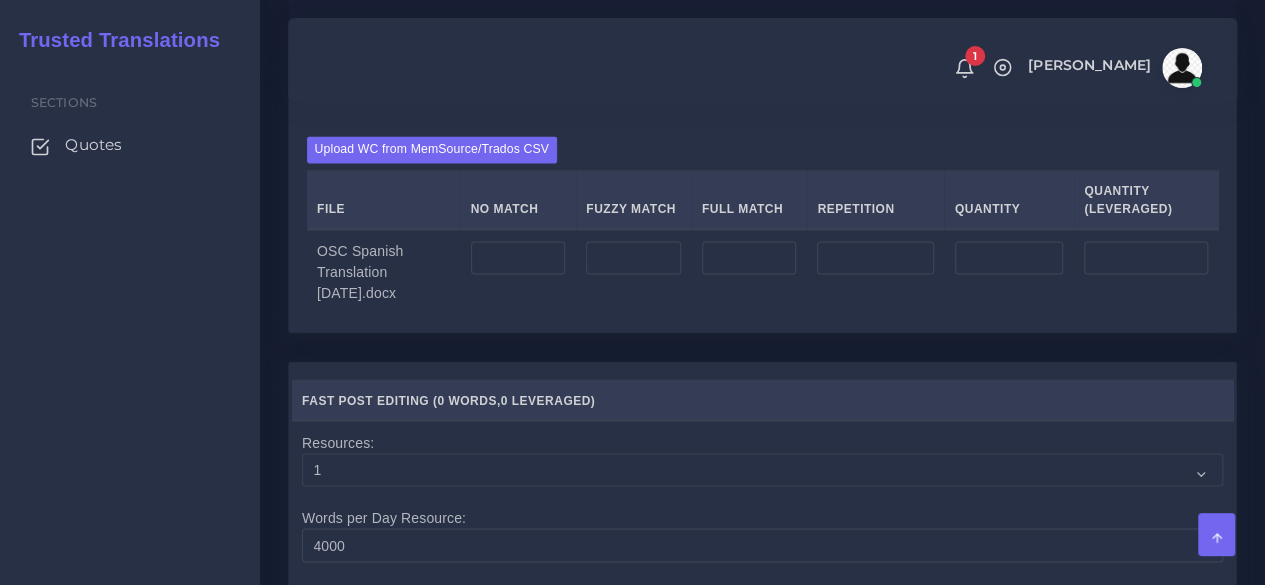 scroll, scrollTop: 1600, scrollLeft: 0, axis: vertical 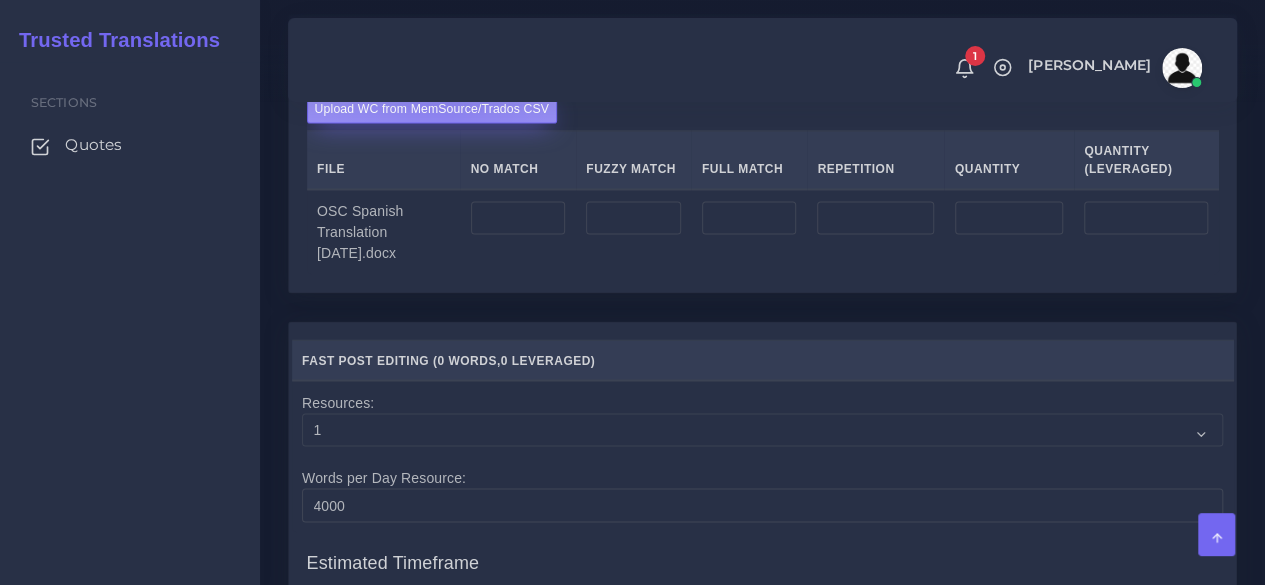 click on "Upload WC from MemSource/Trados CSV" at bounding box center (432, 109) 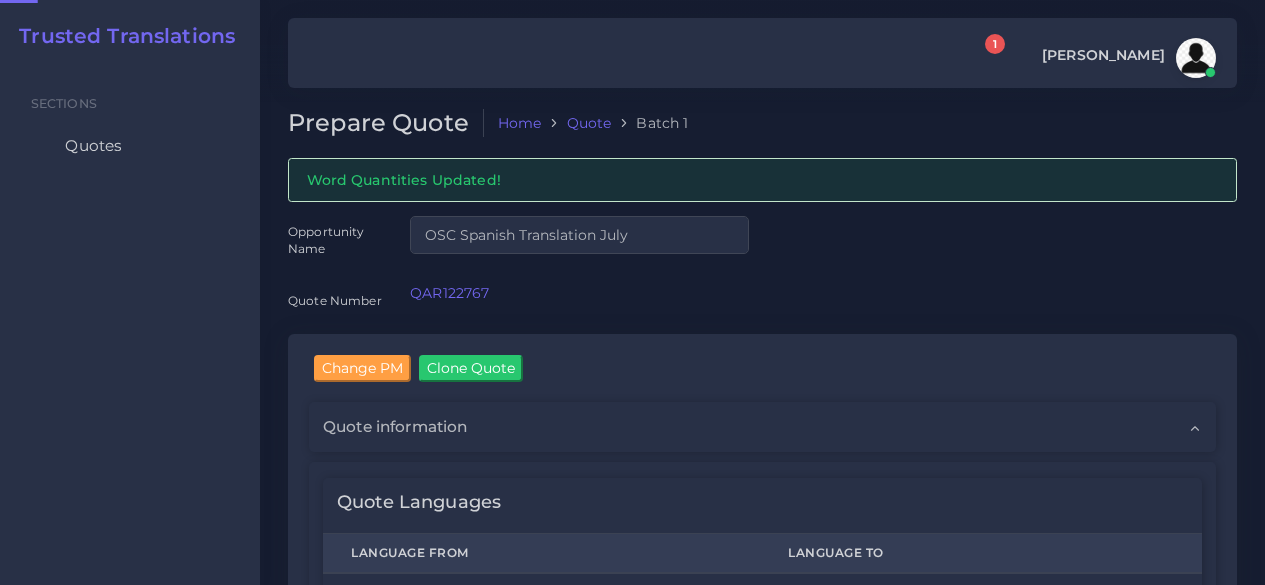 scroll, scrollTop: 0, scrollLeft: 0, axis: both 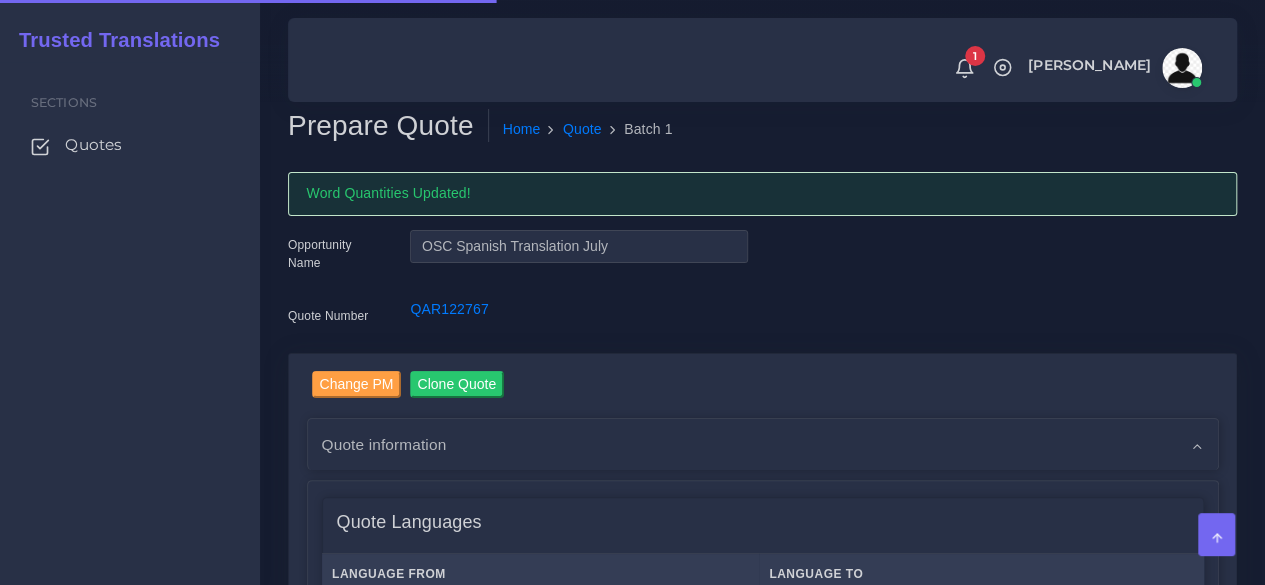 type 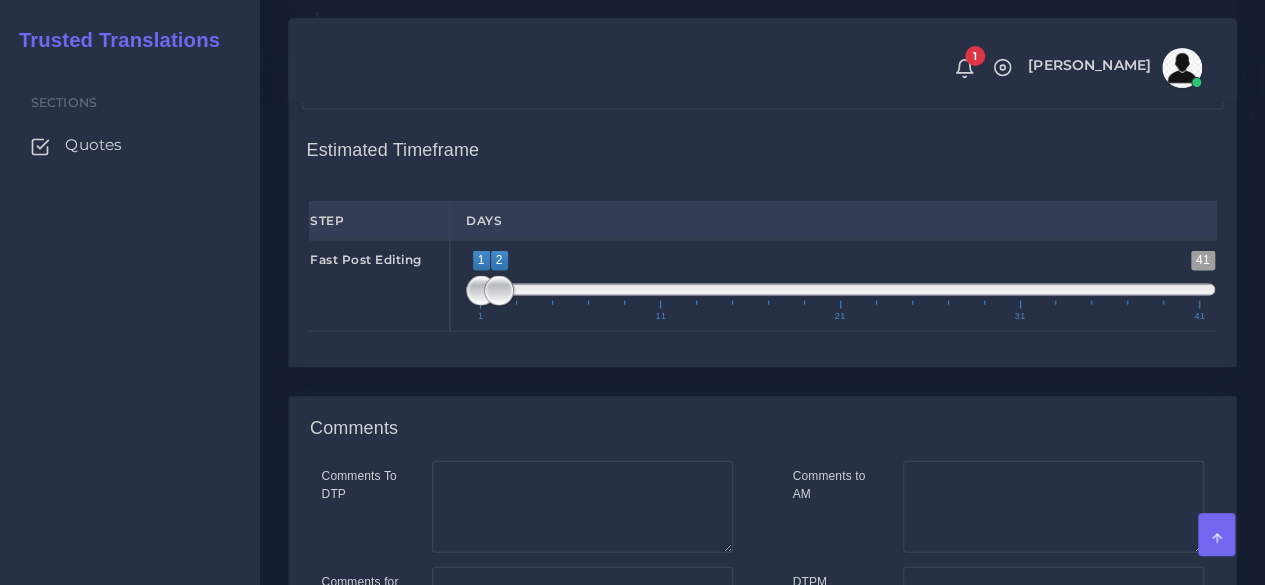 scroll, scrollTop: 2100, scrollLeft: 0, axis: vertical 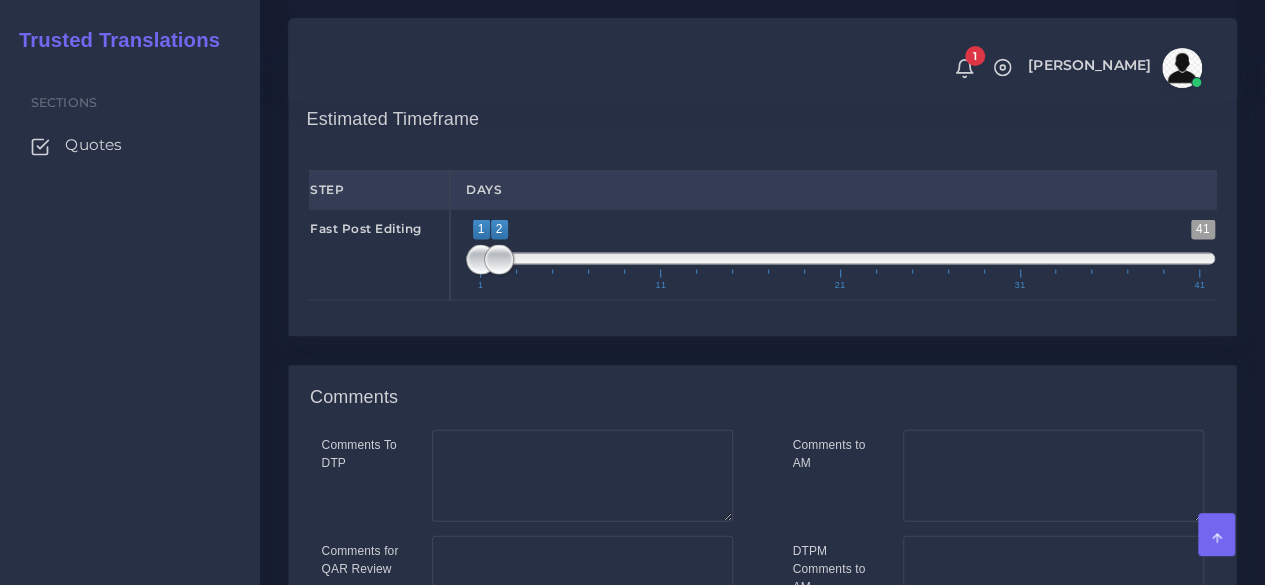 type on "1;1" 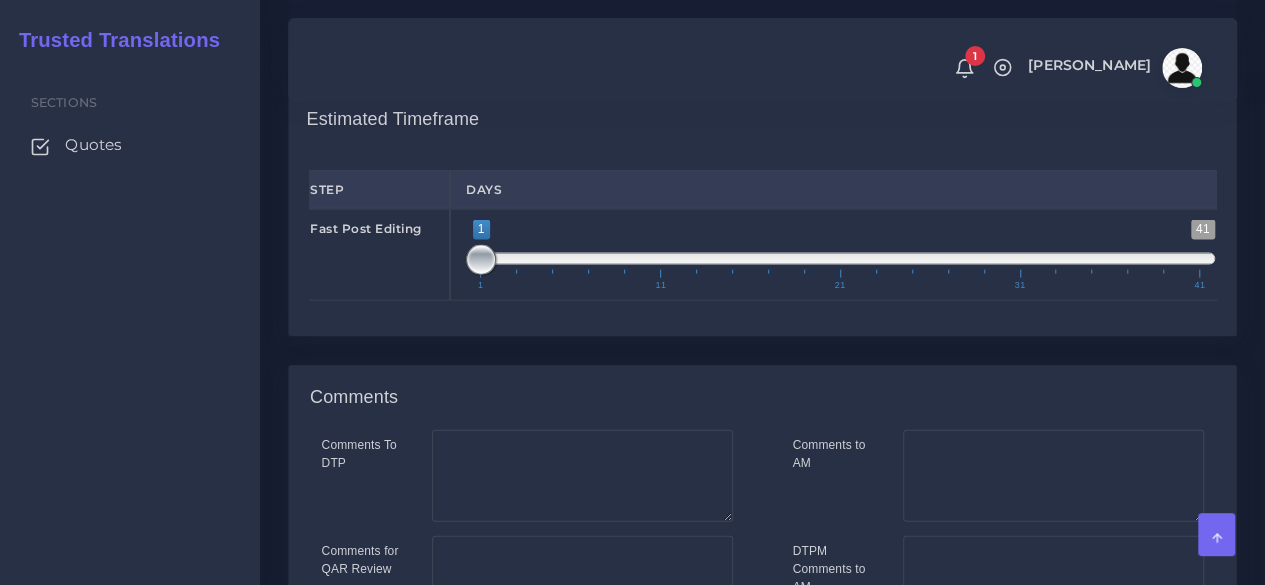 drag, startPoint x: 500, startPoint y: 403, endPoint x: 385, endPoint y: 403, distance: 115 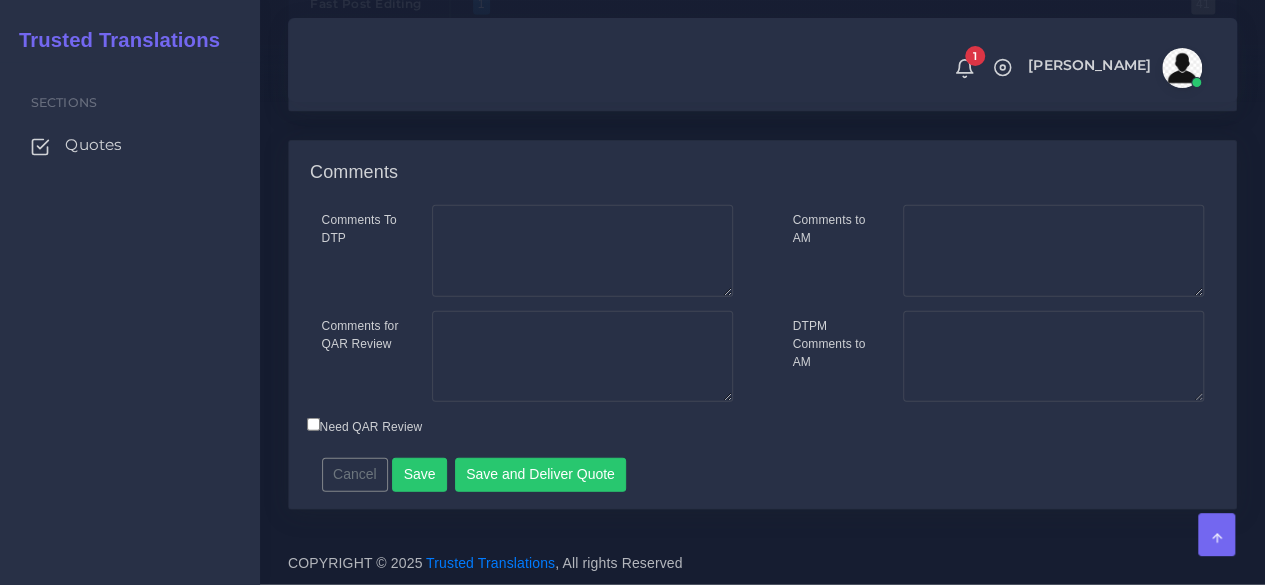 scroll, scrollTop: 2458, scrollLeft: 0, axis: vertical 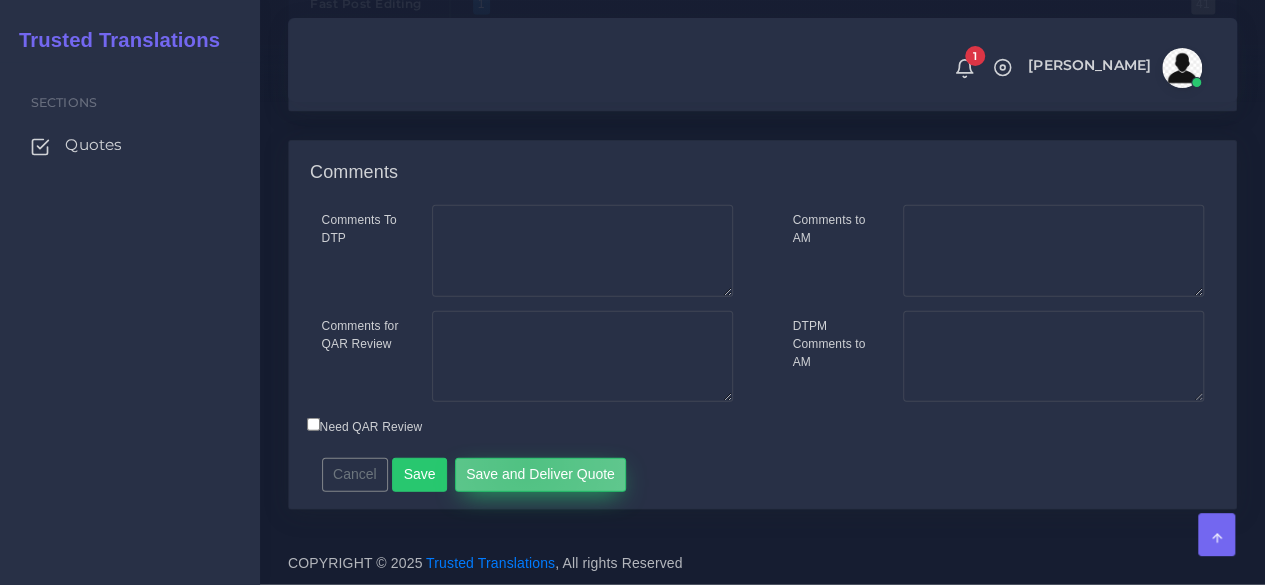 click on "Save and  Deliver Quote" at bounding box center (541, 475) 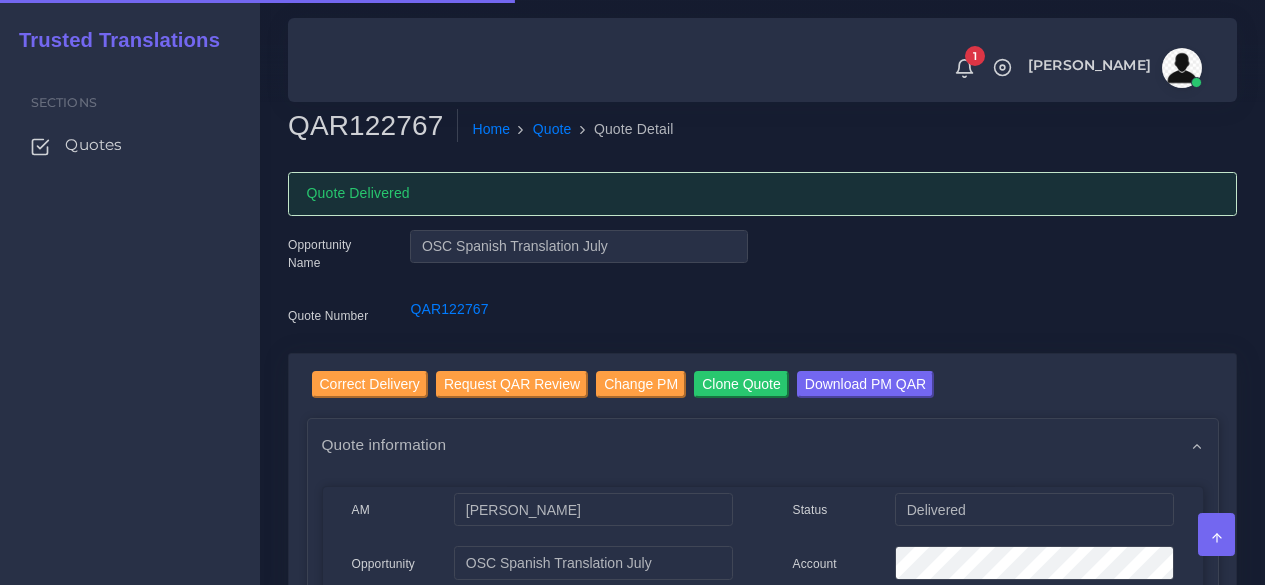 scroll, scrollTop: 0, scrollLeft: 0, axis: both 